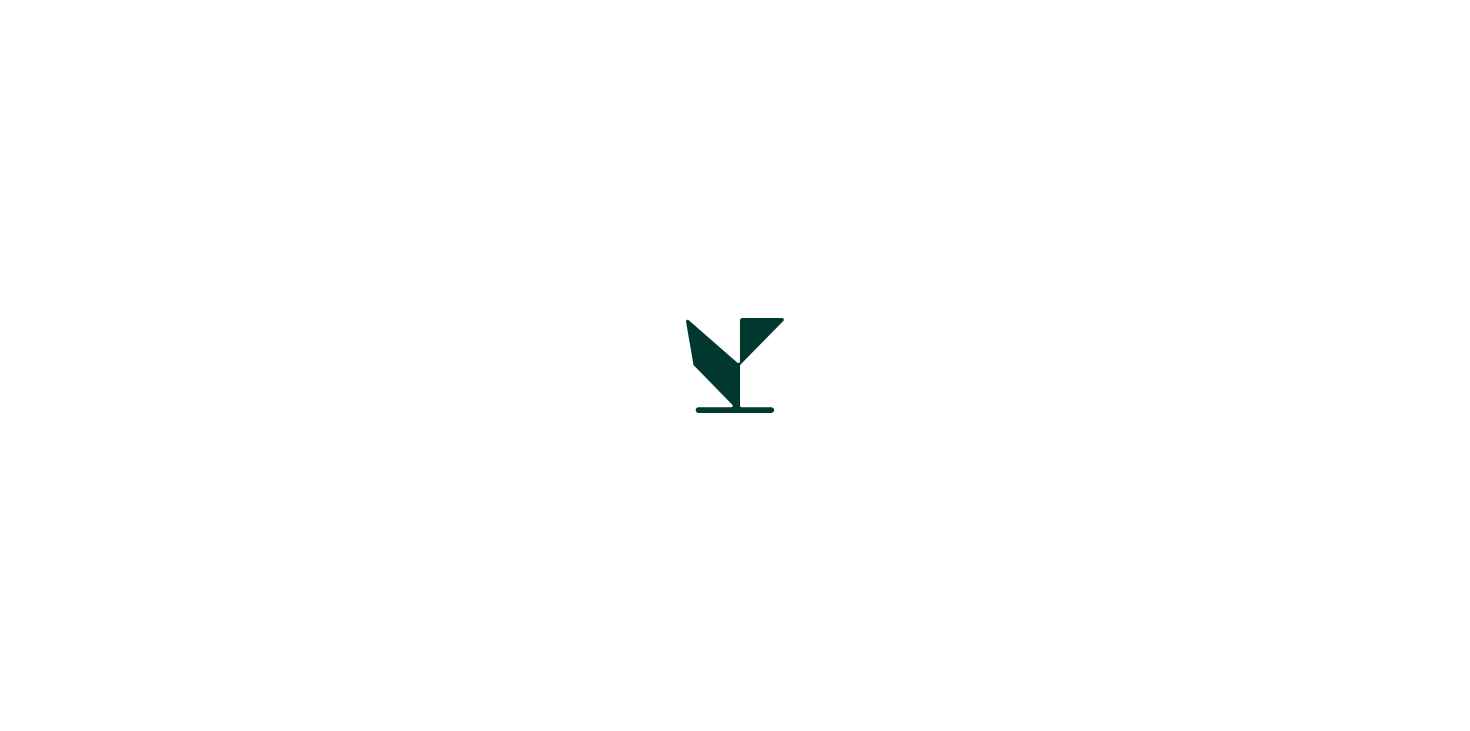 scroll, scrollTop: 0, scrollLeft: 0, axis: both 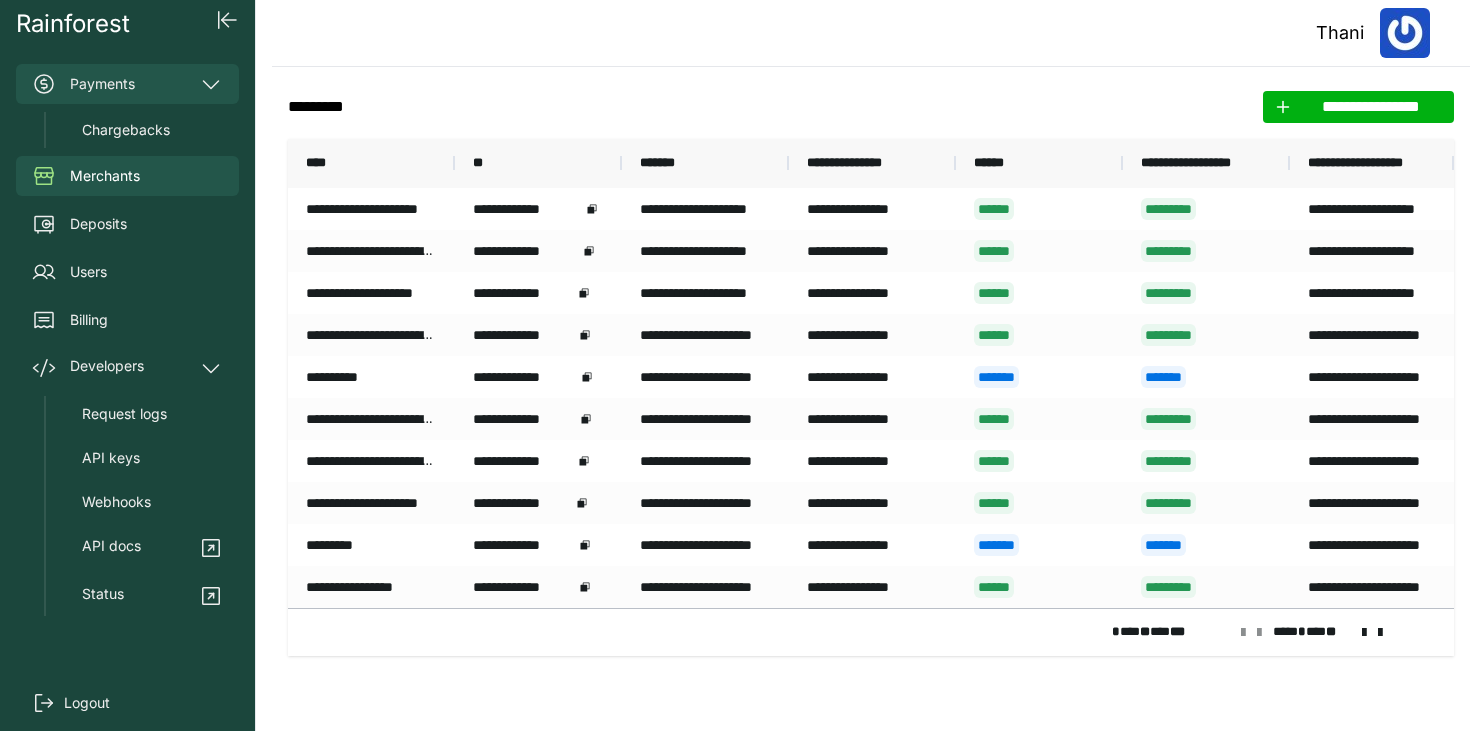 click on "Payments" at bounding box center (127, 84) 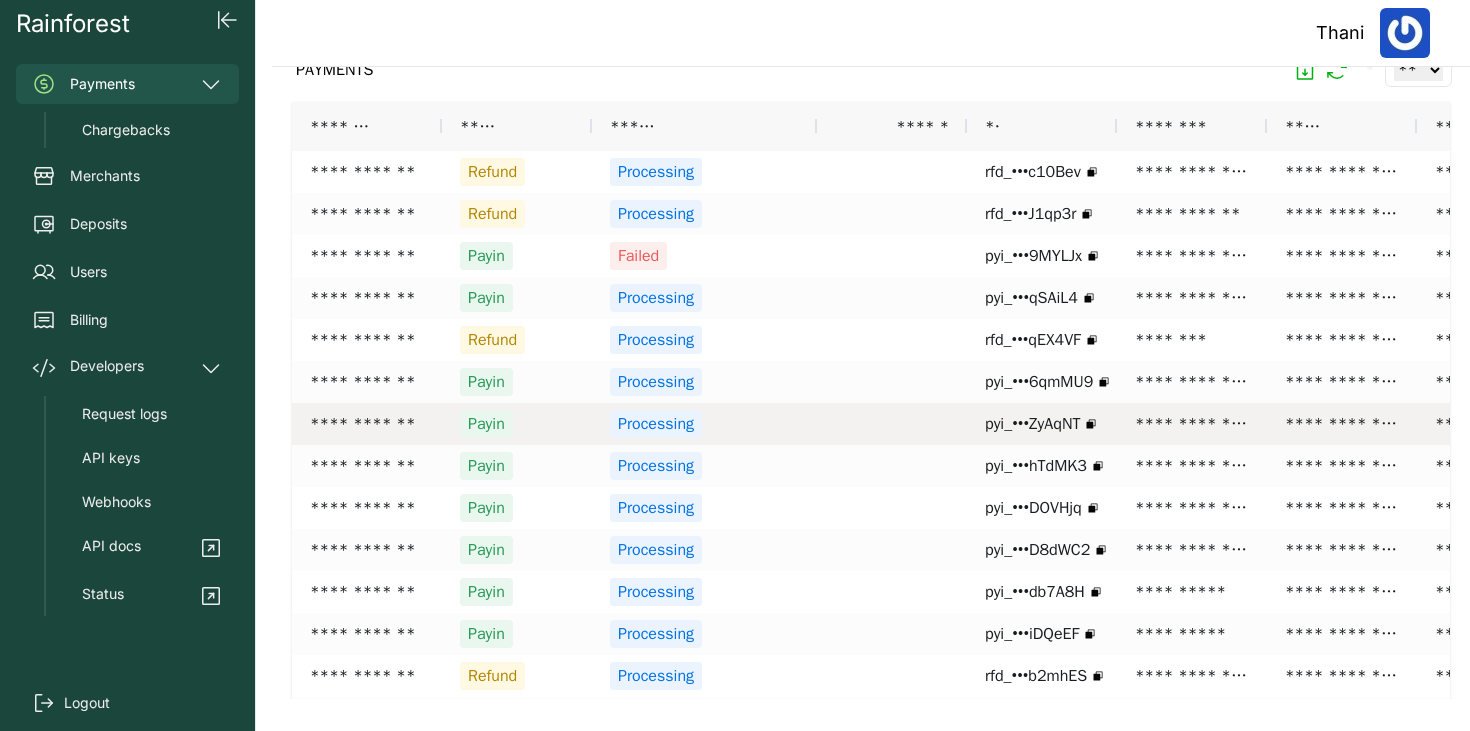 scroll, scrollTop: 0, scrollLeft: 0, axis: both 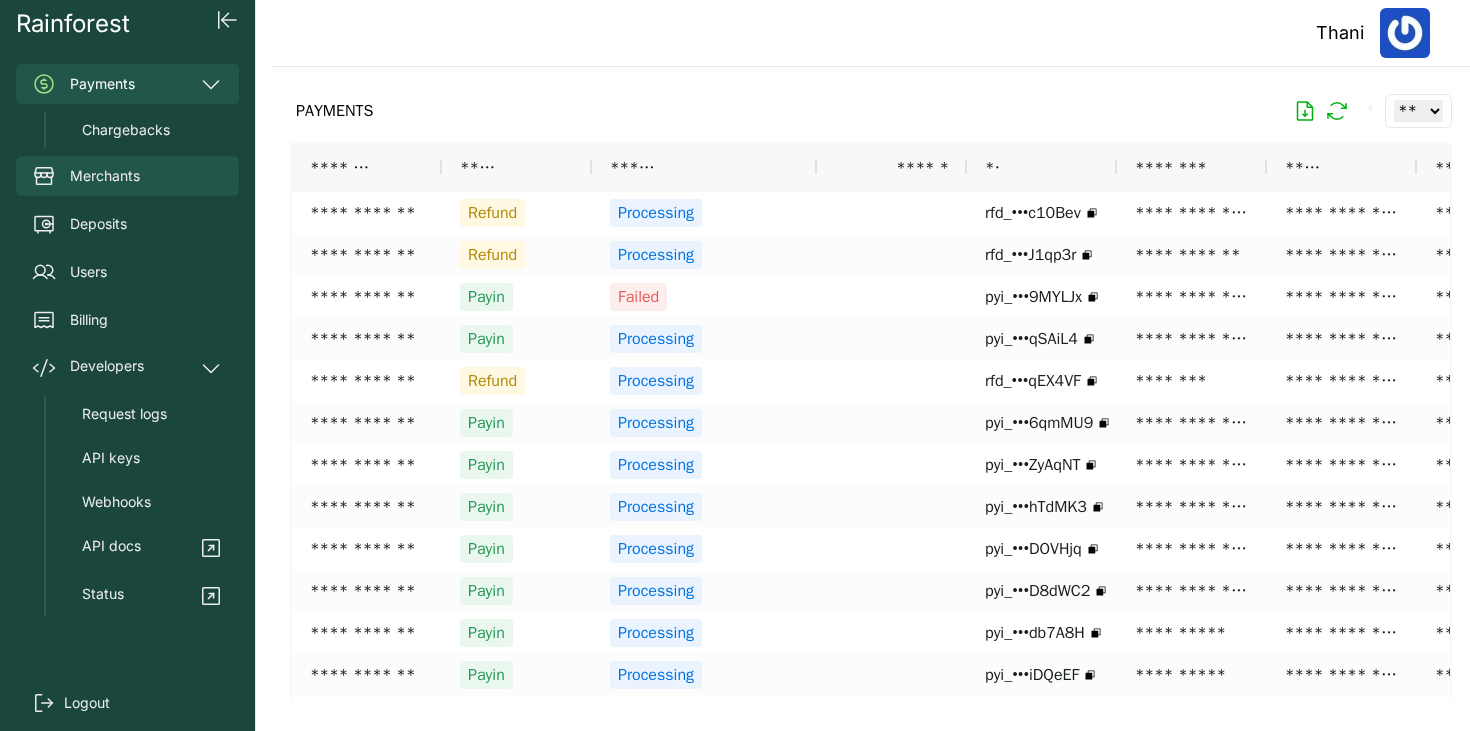 click on "Merchants" at bounding box center [105, 176] 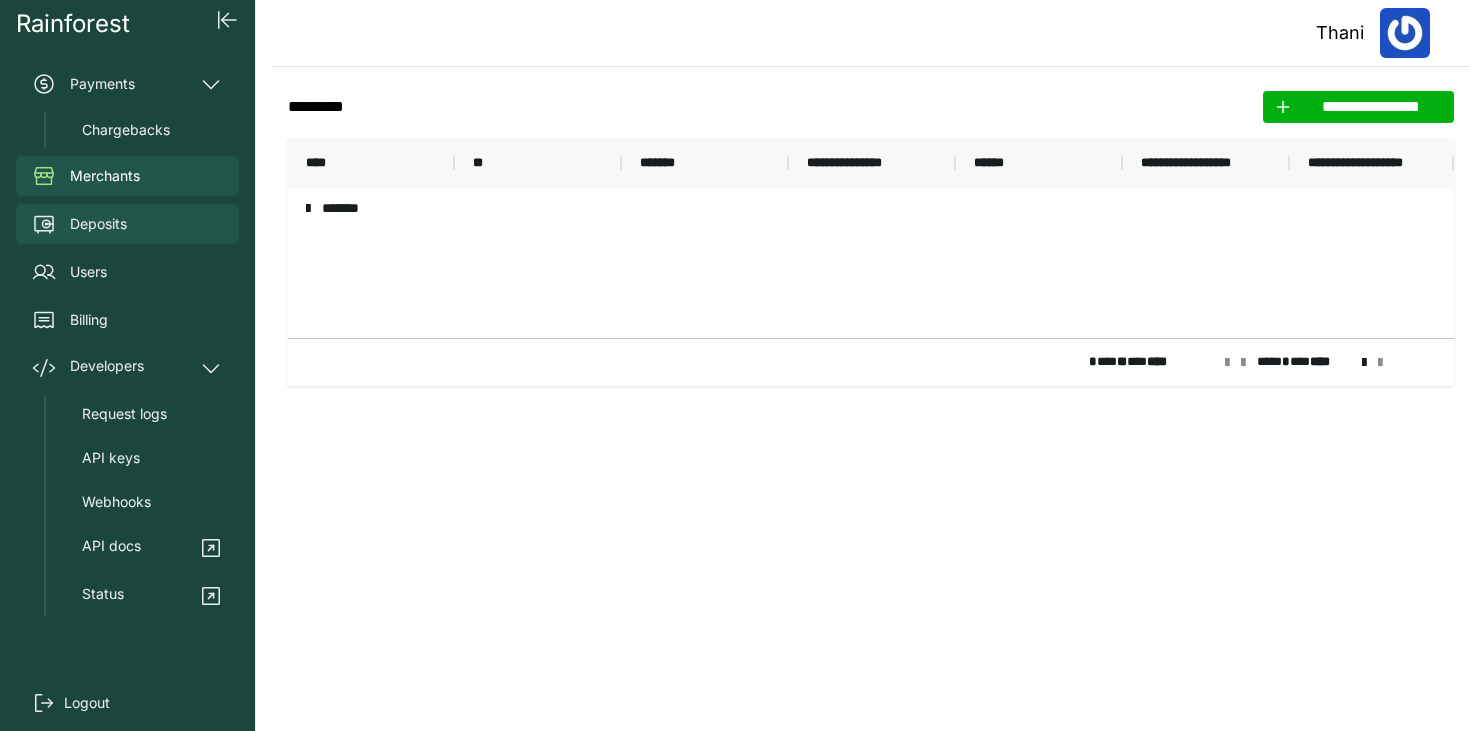 click on "Deposits" at bounding box center [127, 224] 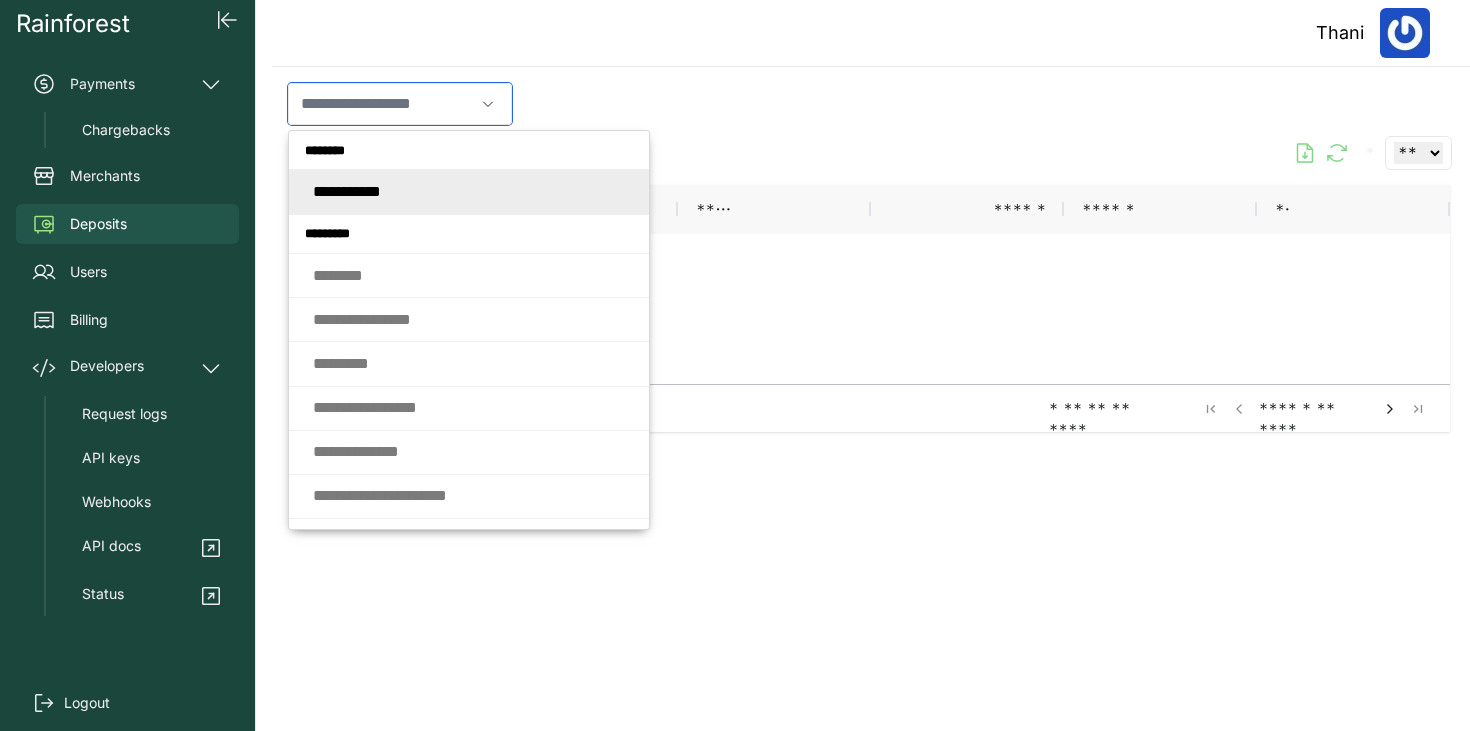 click at bounding box center (381, 104) 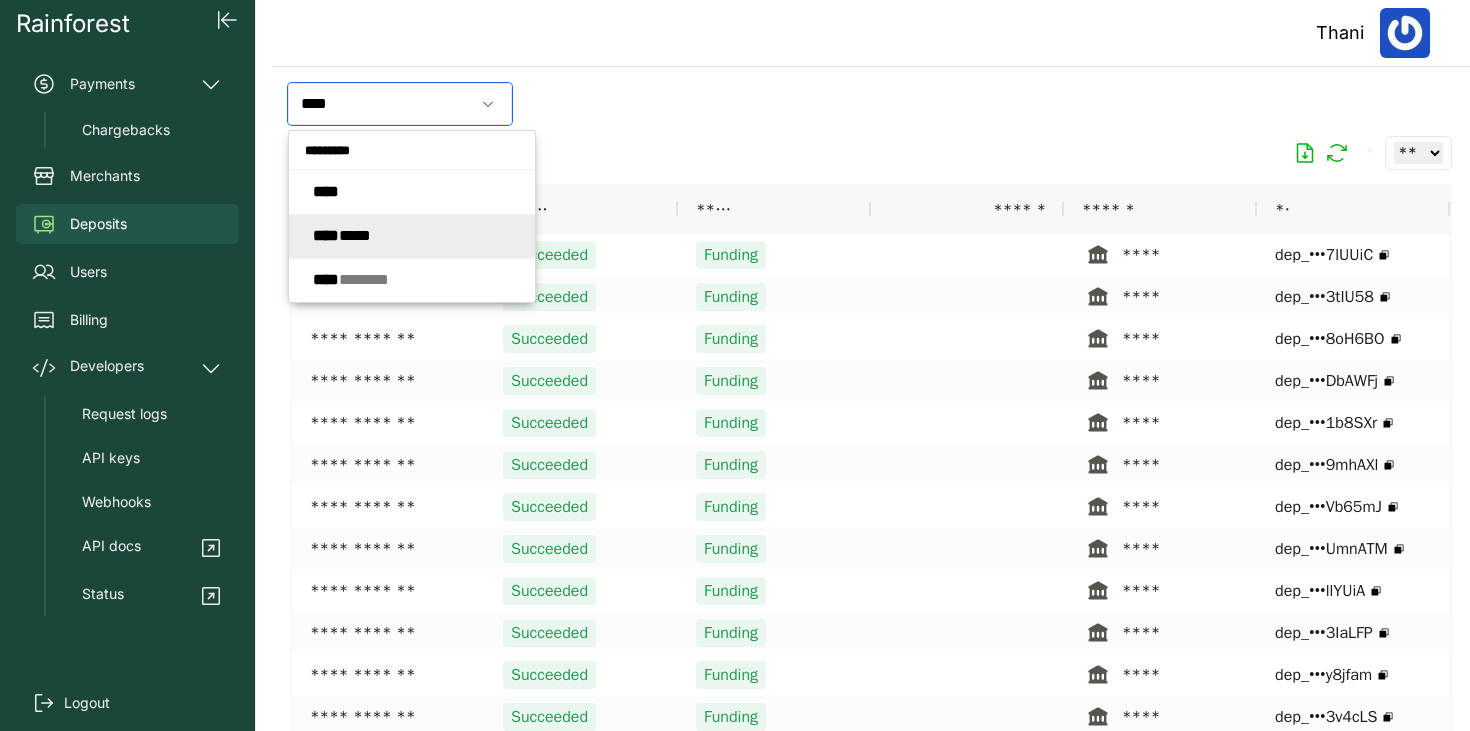click on "**** ****" 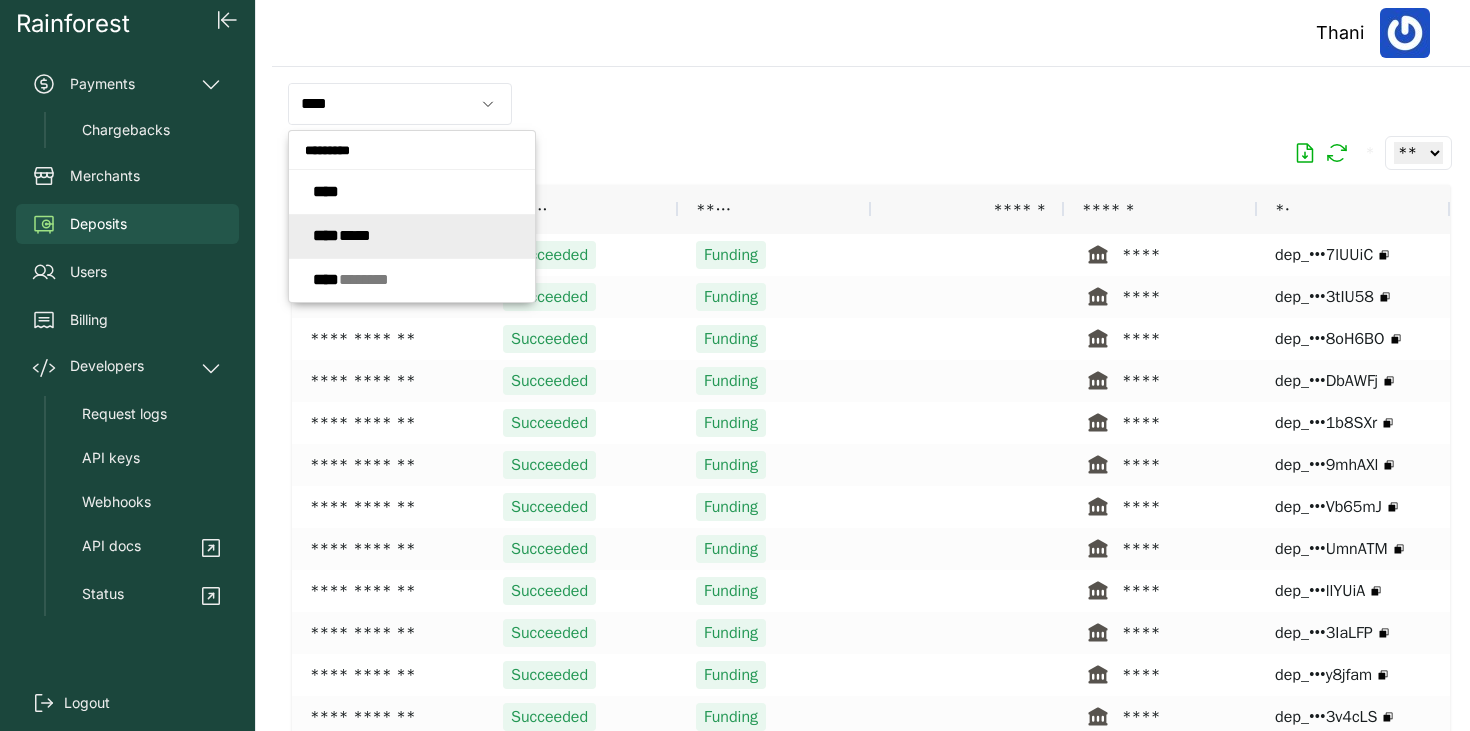 type on "*********" 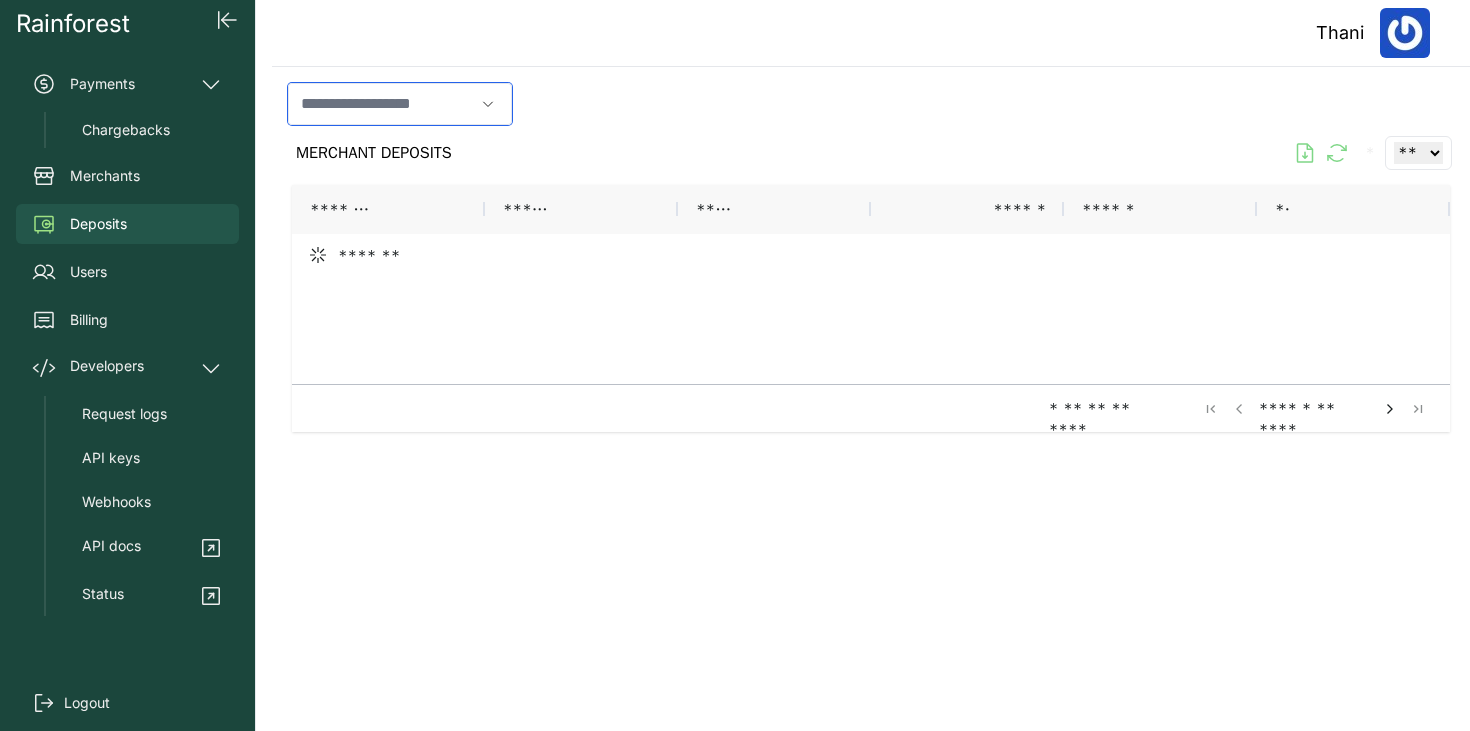click at bounding box center [381, 104] 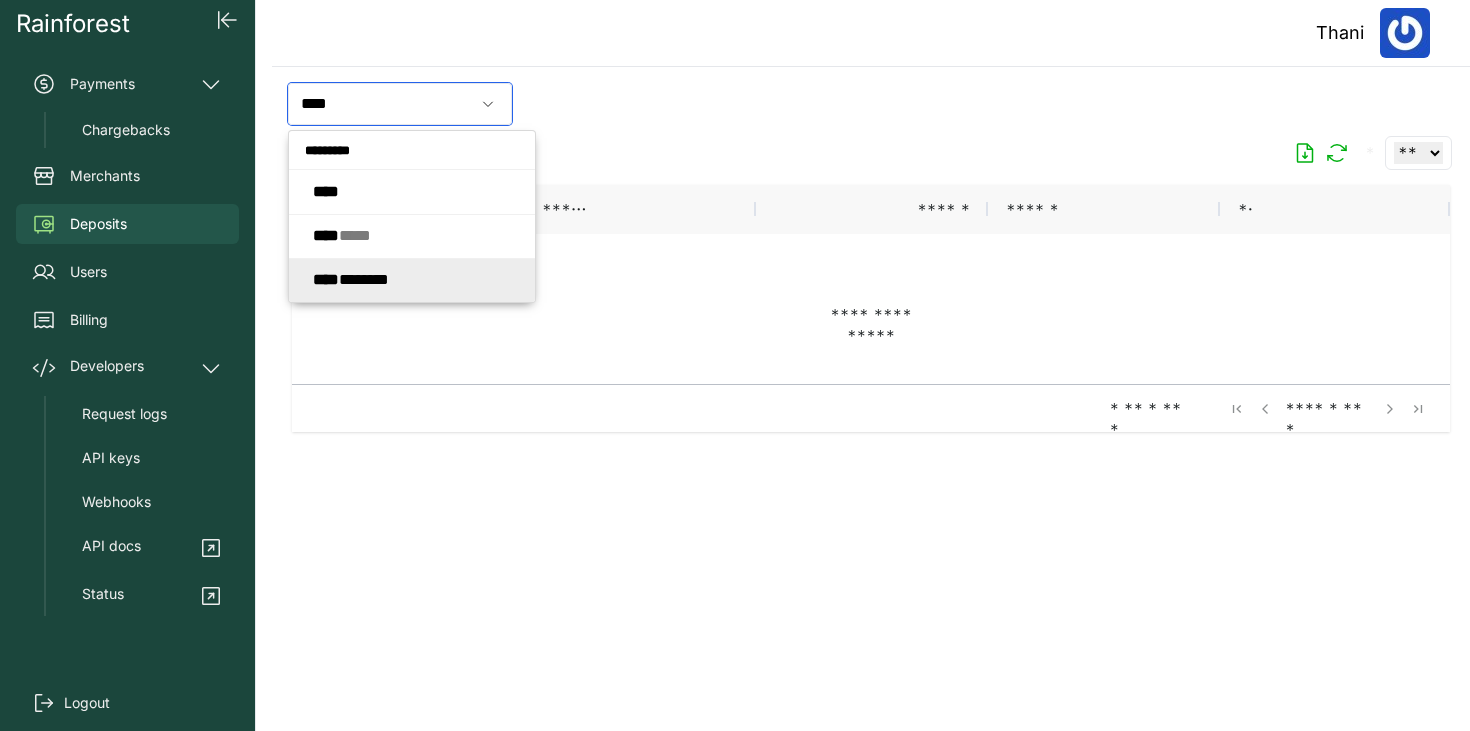 click on "**** *******" 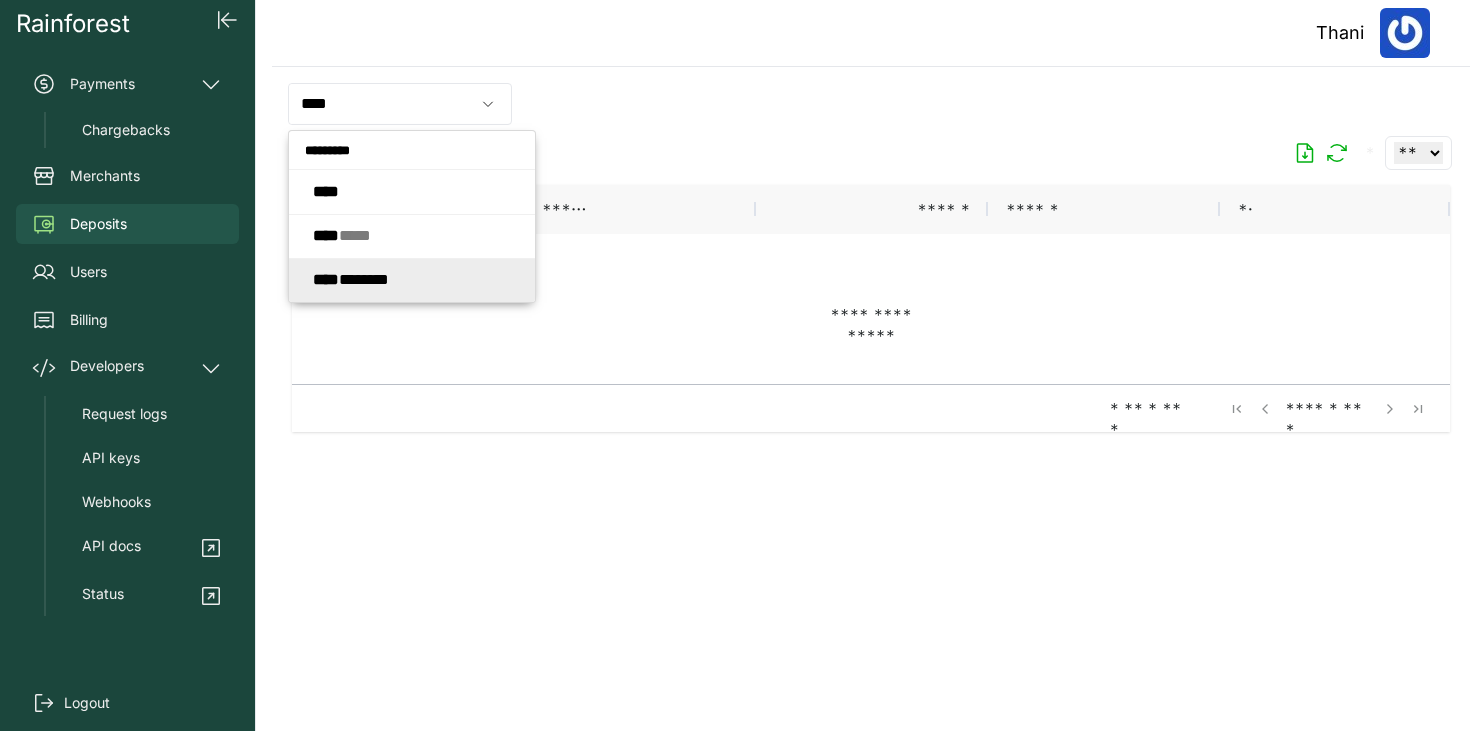 type on "**********" 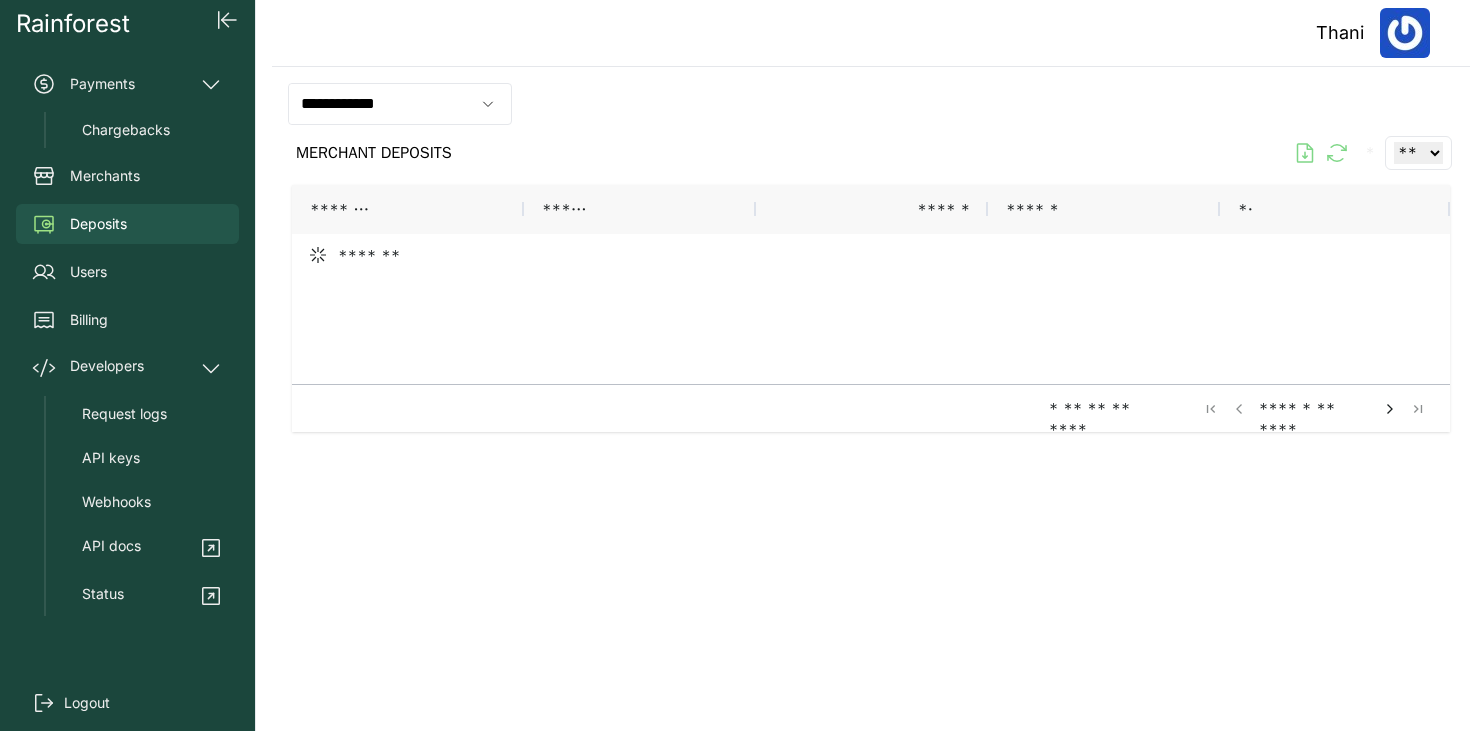 click on "**********" at bounding box center [871, 104] 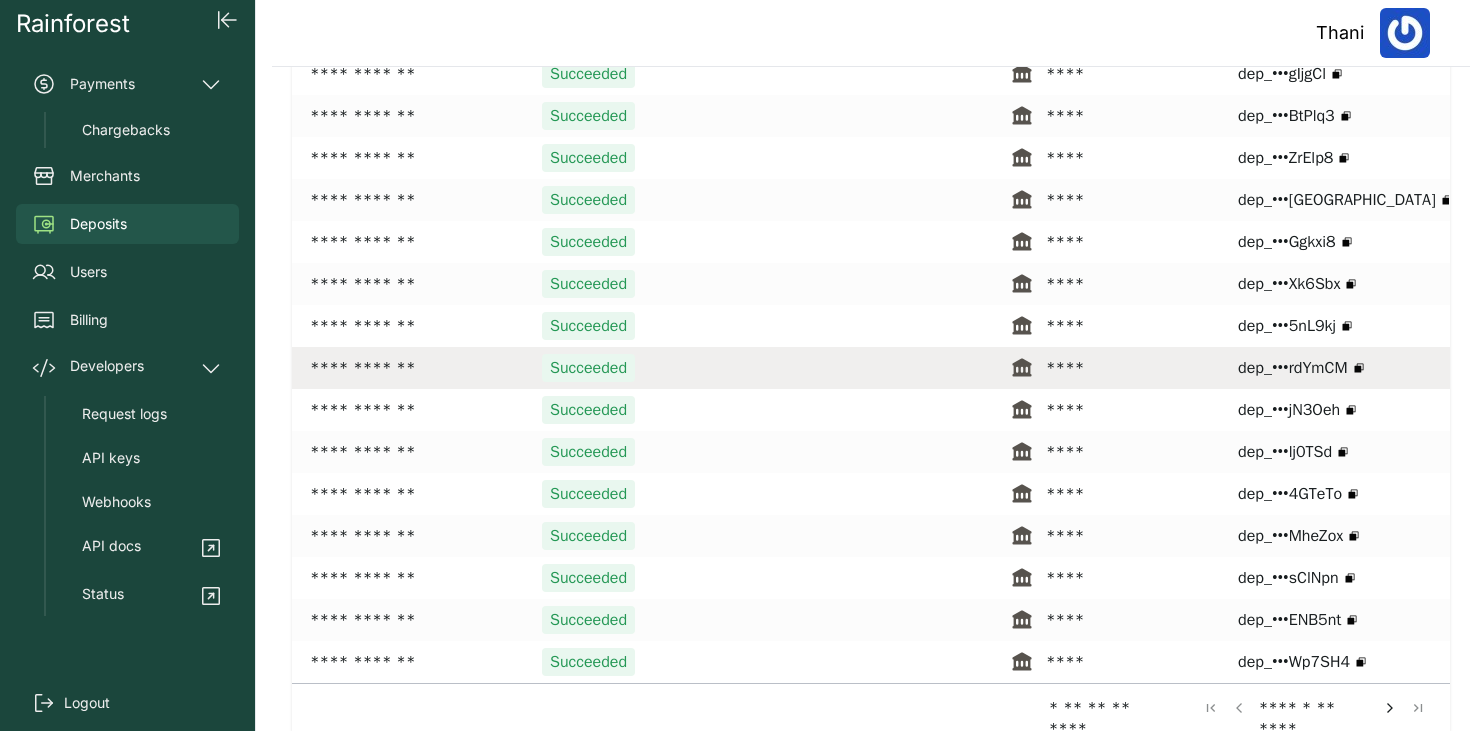 scroll, scrollTop: 0, scrollLeft: 0, axis: both 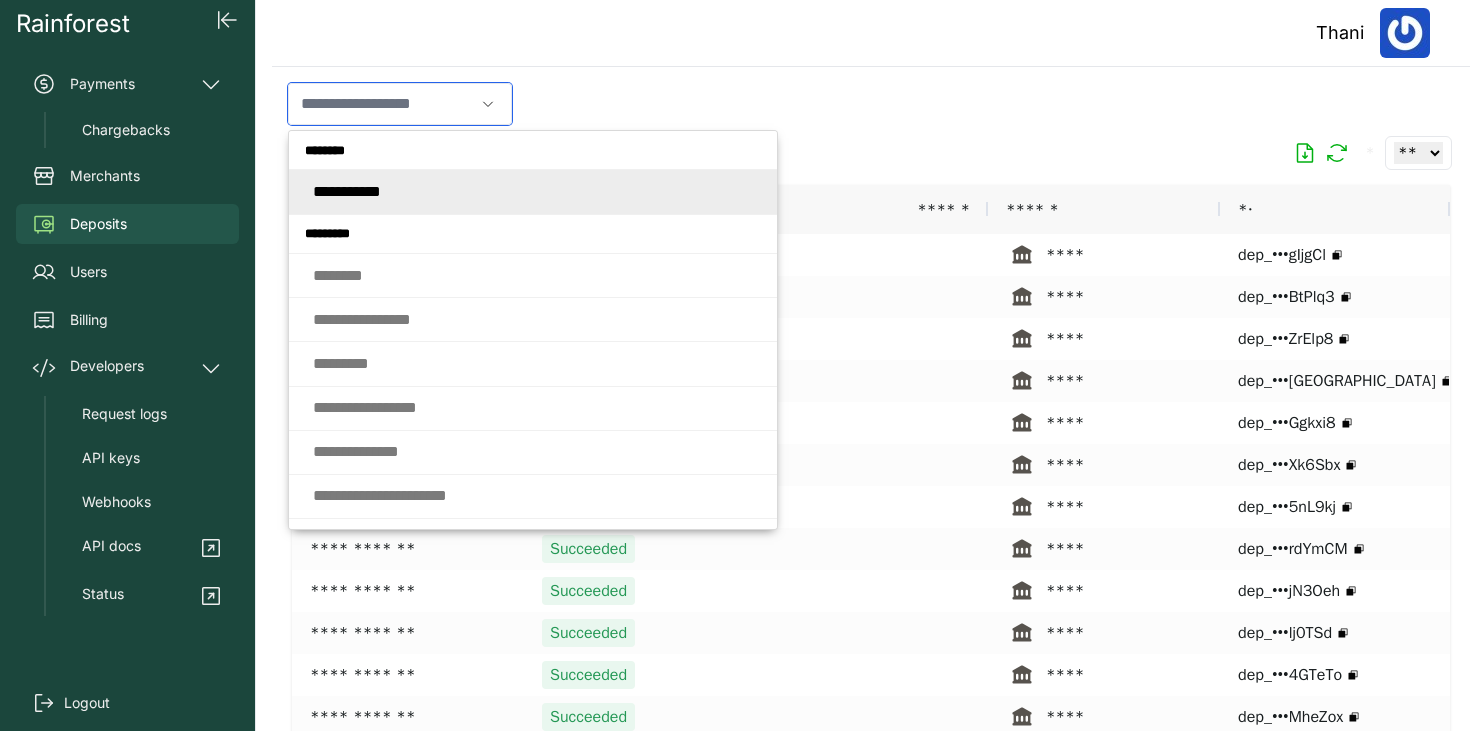 click at bounding box center (381, 104) 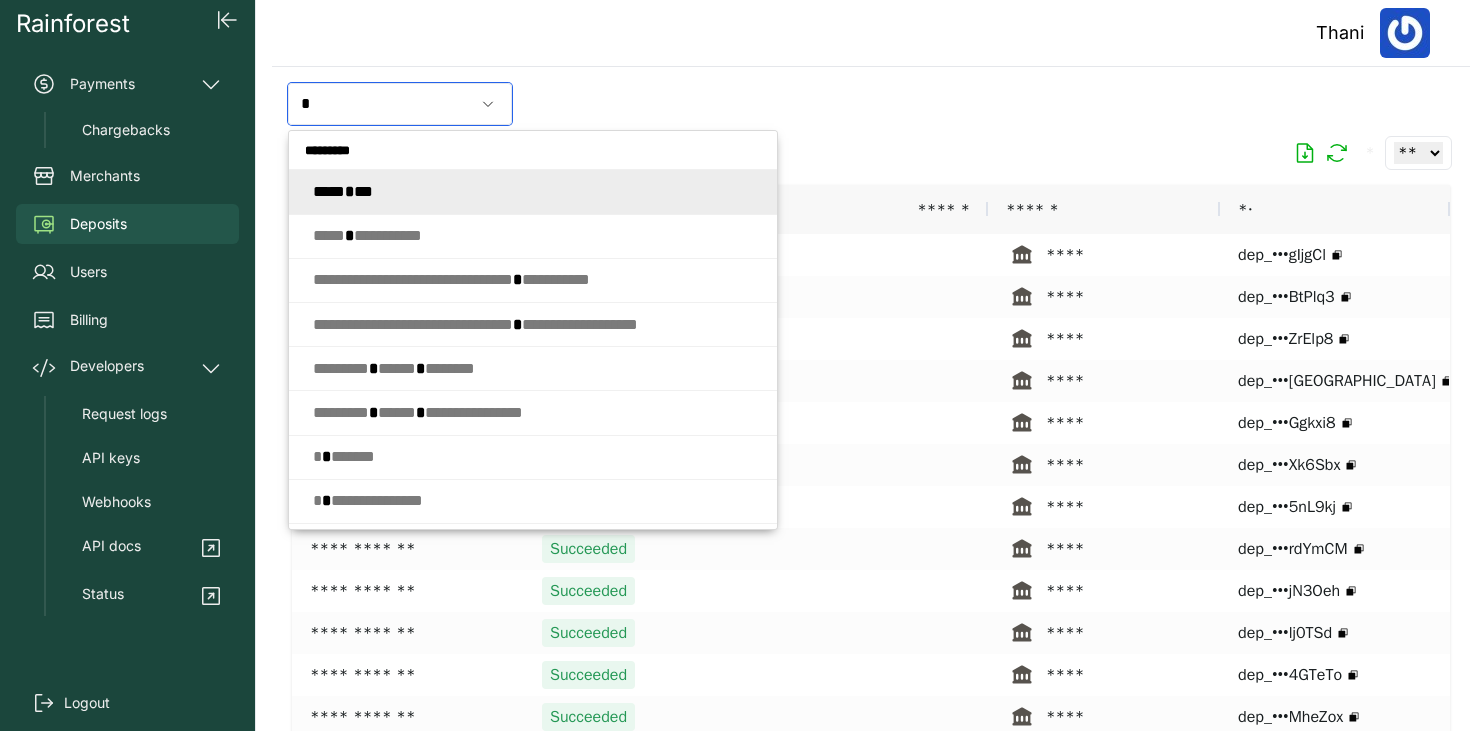 type on "**" 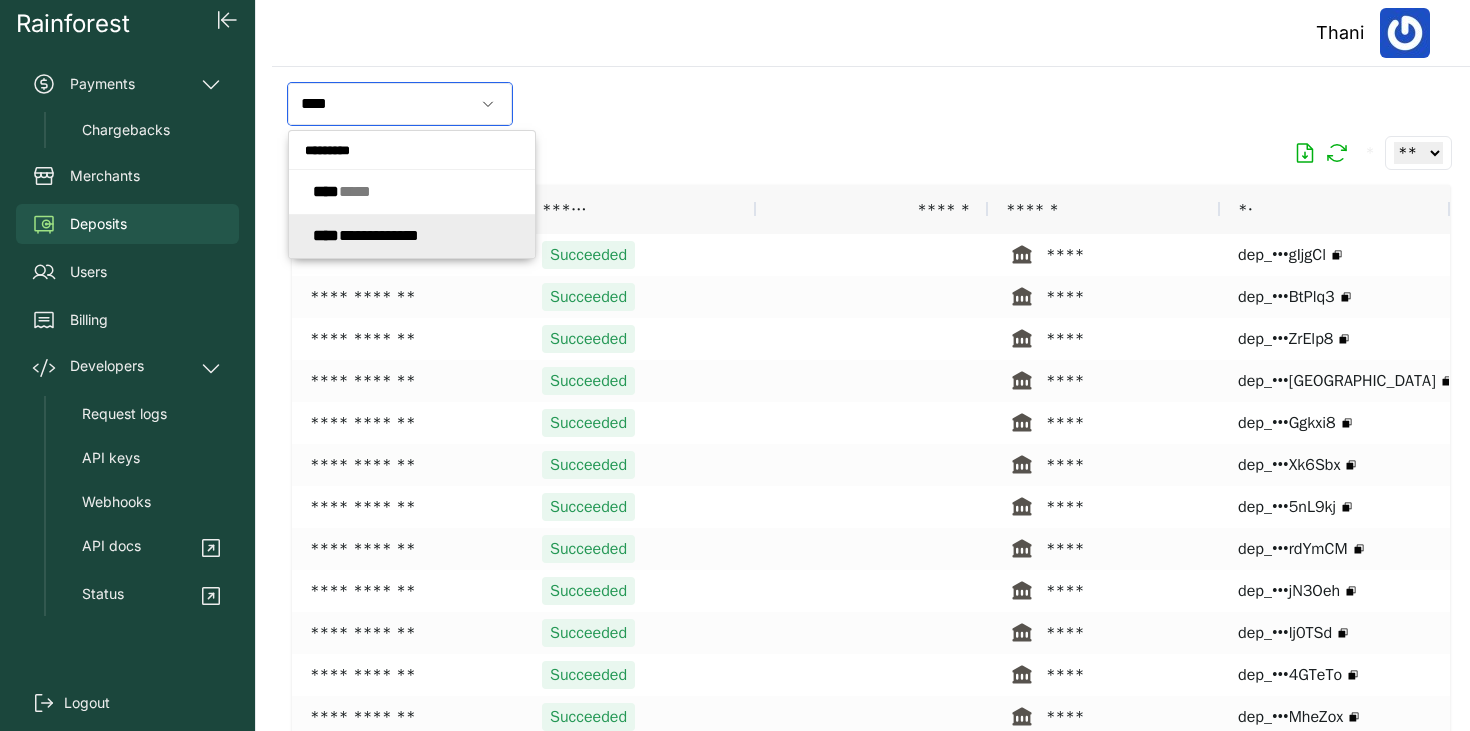 click on "**********" 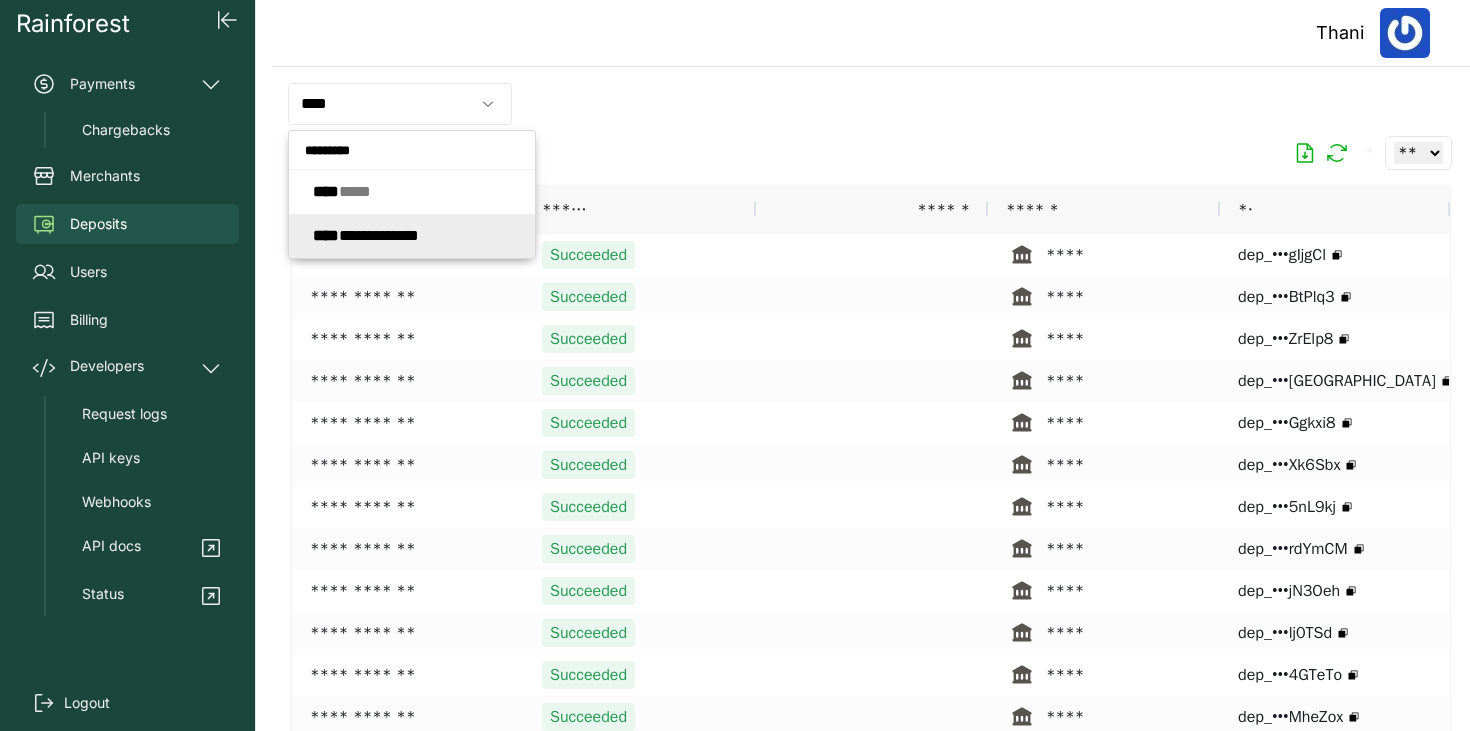 type on "**********" 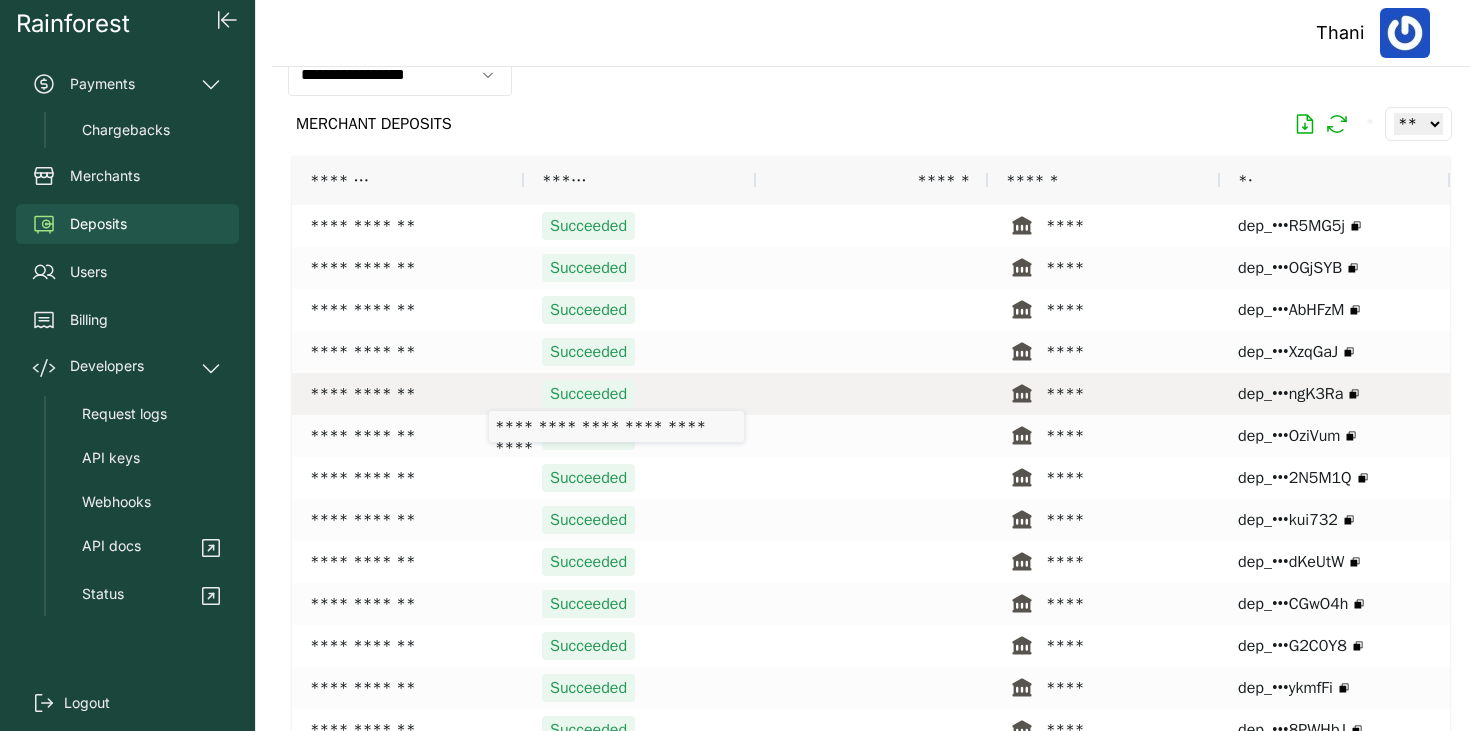 scroll, scrollTop: 0, scrollLeft: 0, axis: both 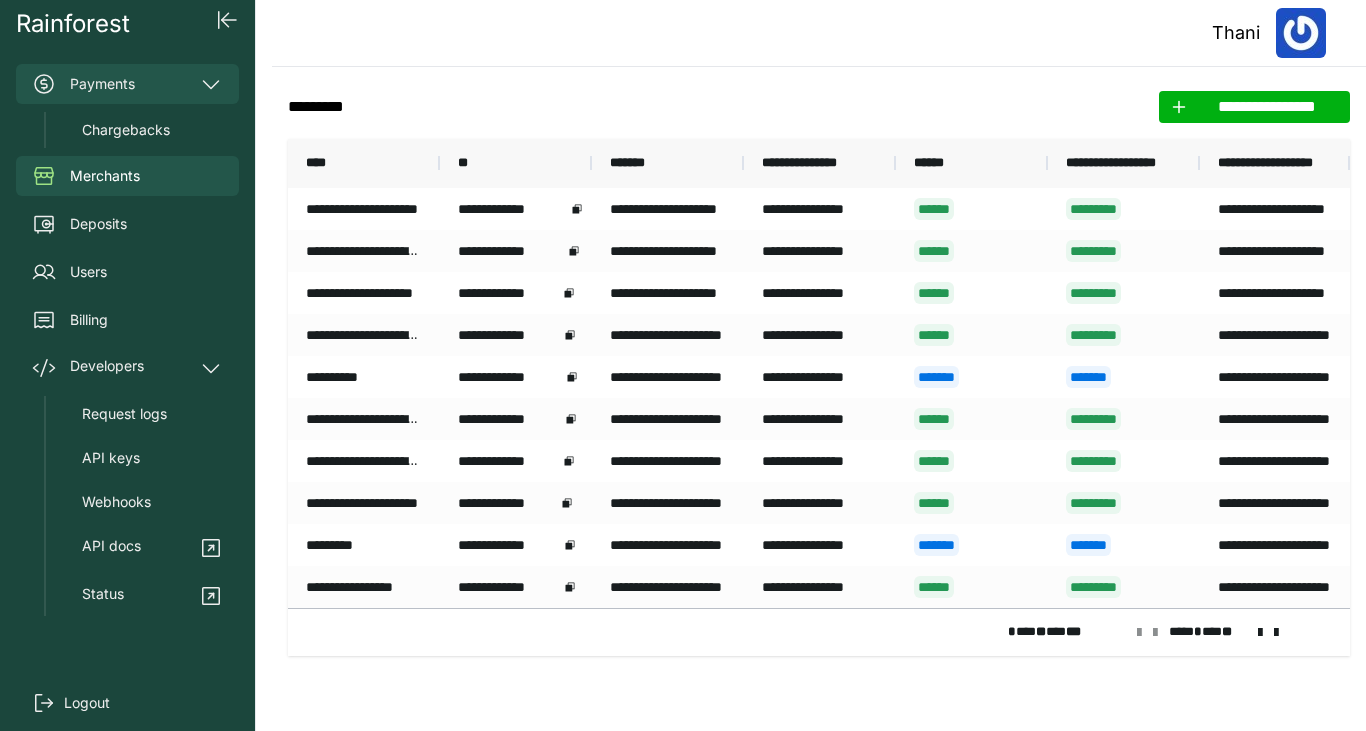 click on "Payments" at bounding box center [127, 84] 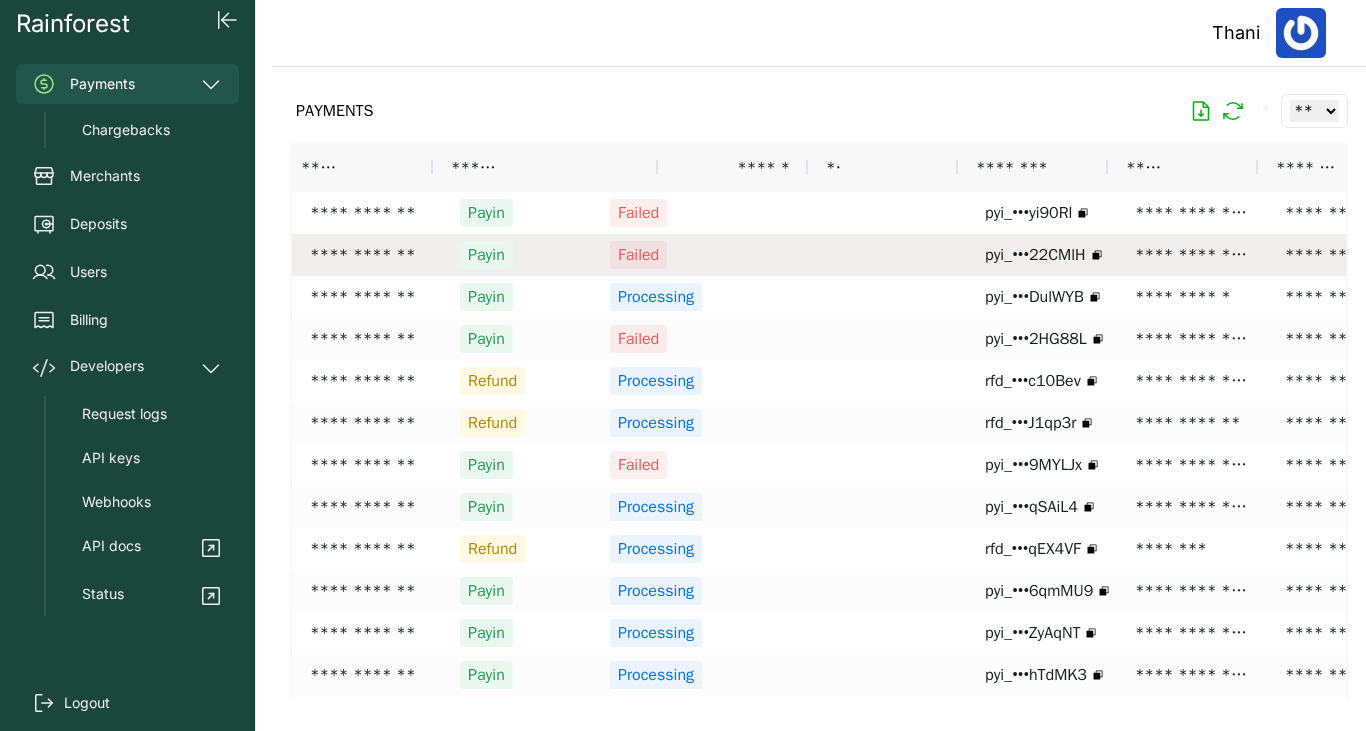 scroll, scrollTop: 0, scrollLeft: 546, axis: horizontal 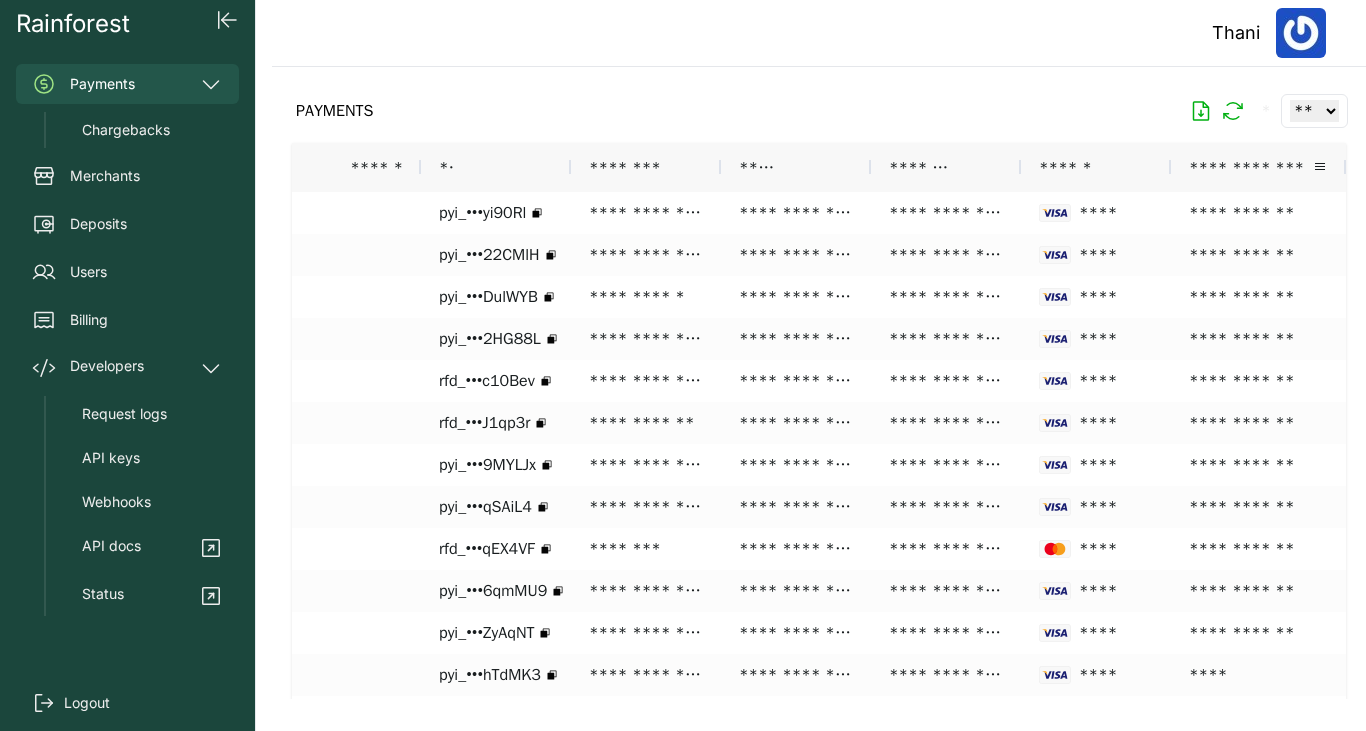 click on "**********" at bounding box center (1258, 167) 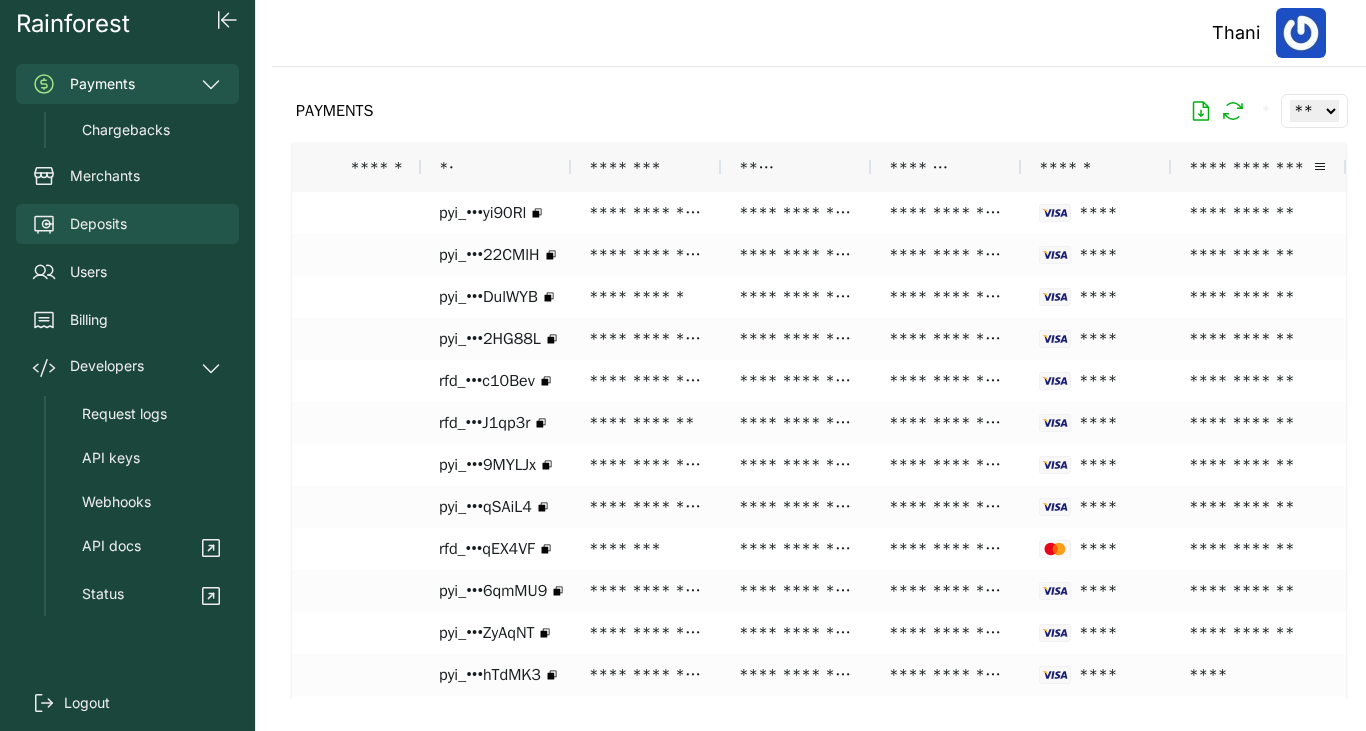 click on "Deposits" at bounding box center [127, 224] 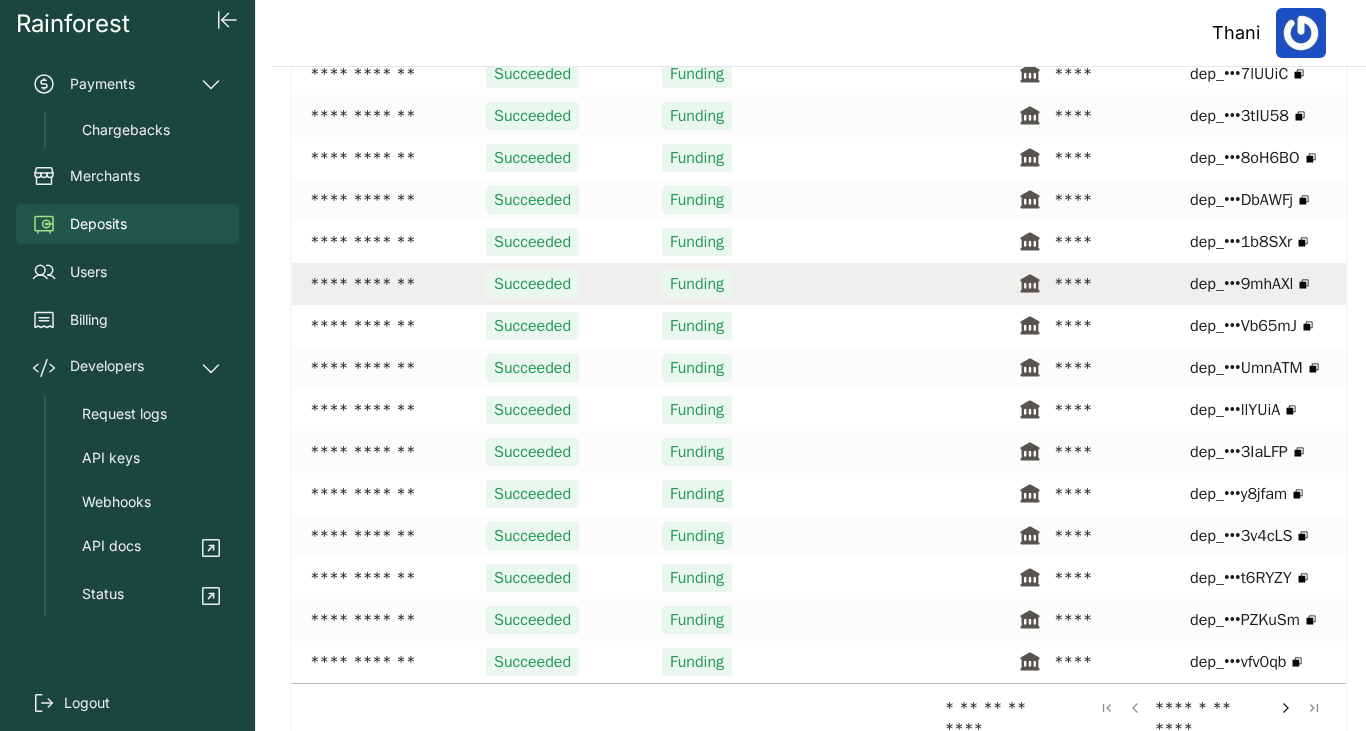 scroll, scrollTop: 0, scrollLeft: 0, axis: both 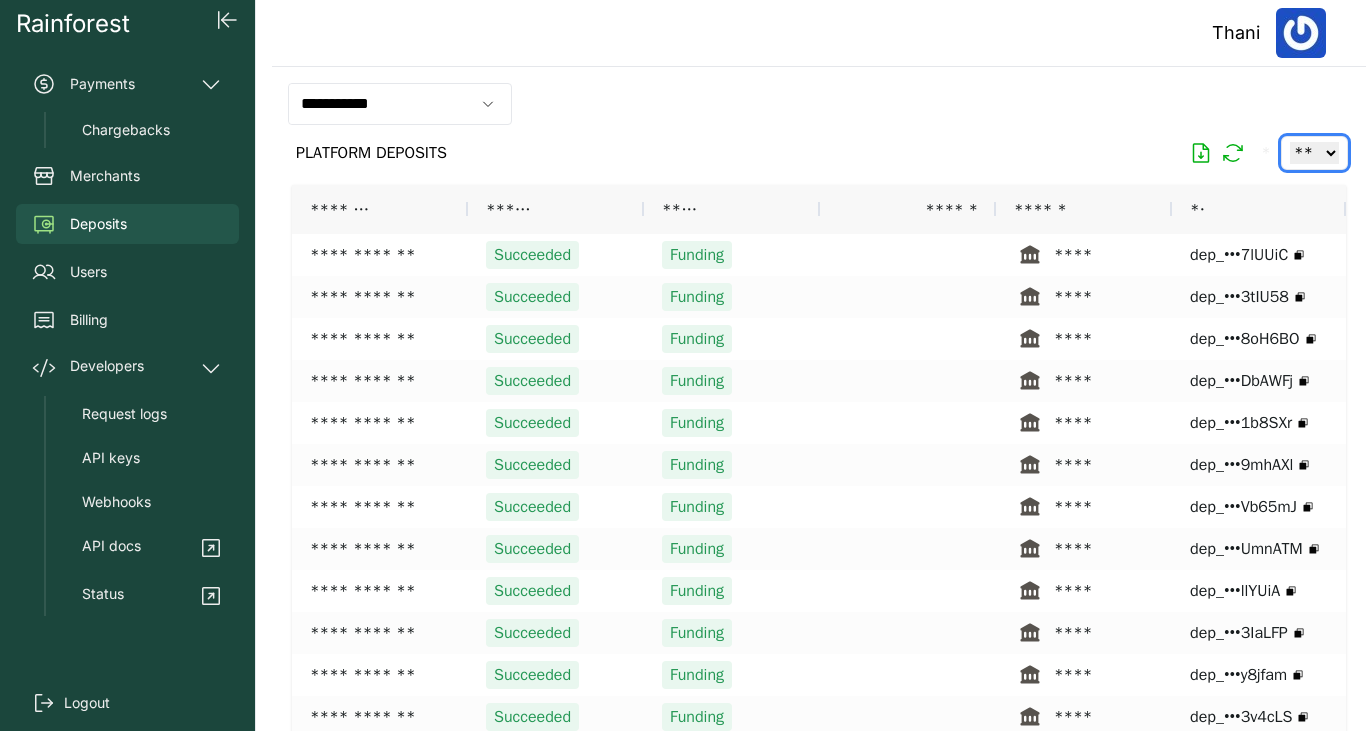 click on "** ** ** ***" at bounding box center [1314, 153] 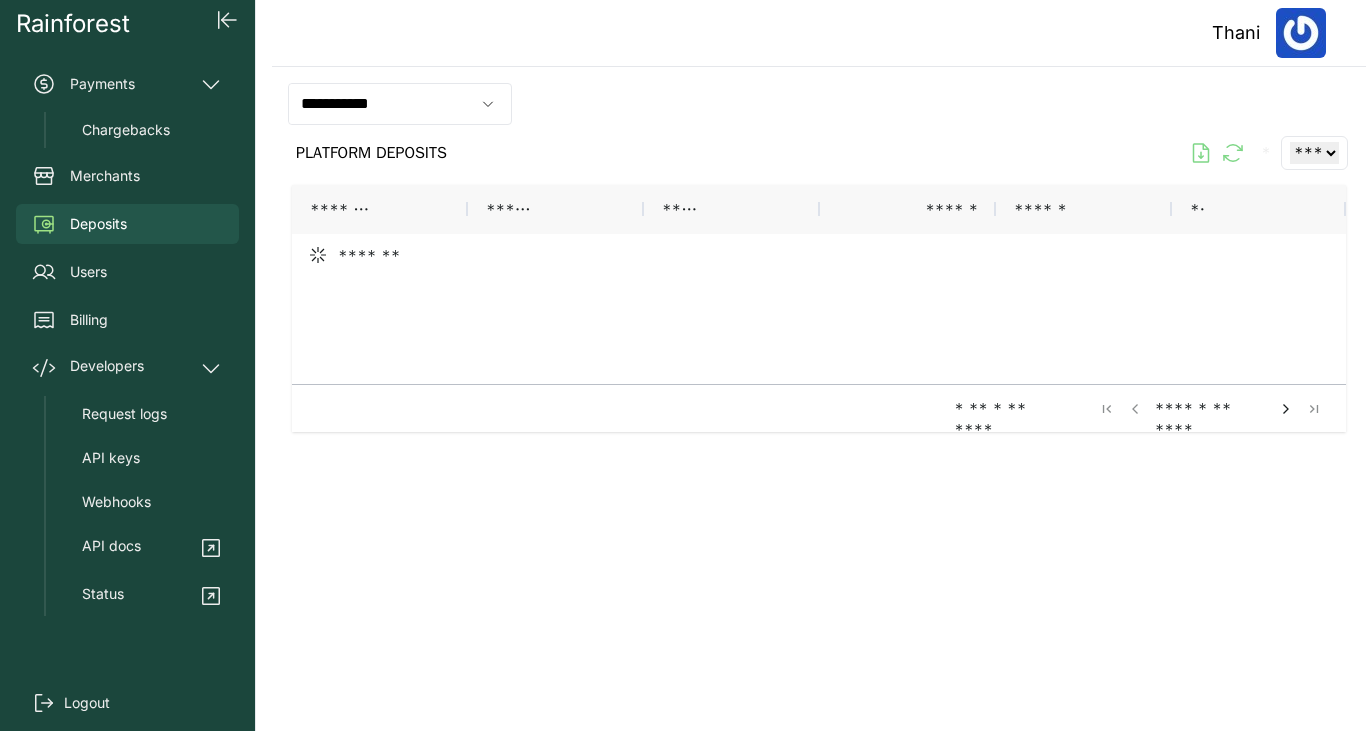 click on "**********" at bounding box center [819, 399] 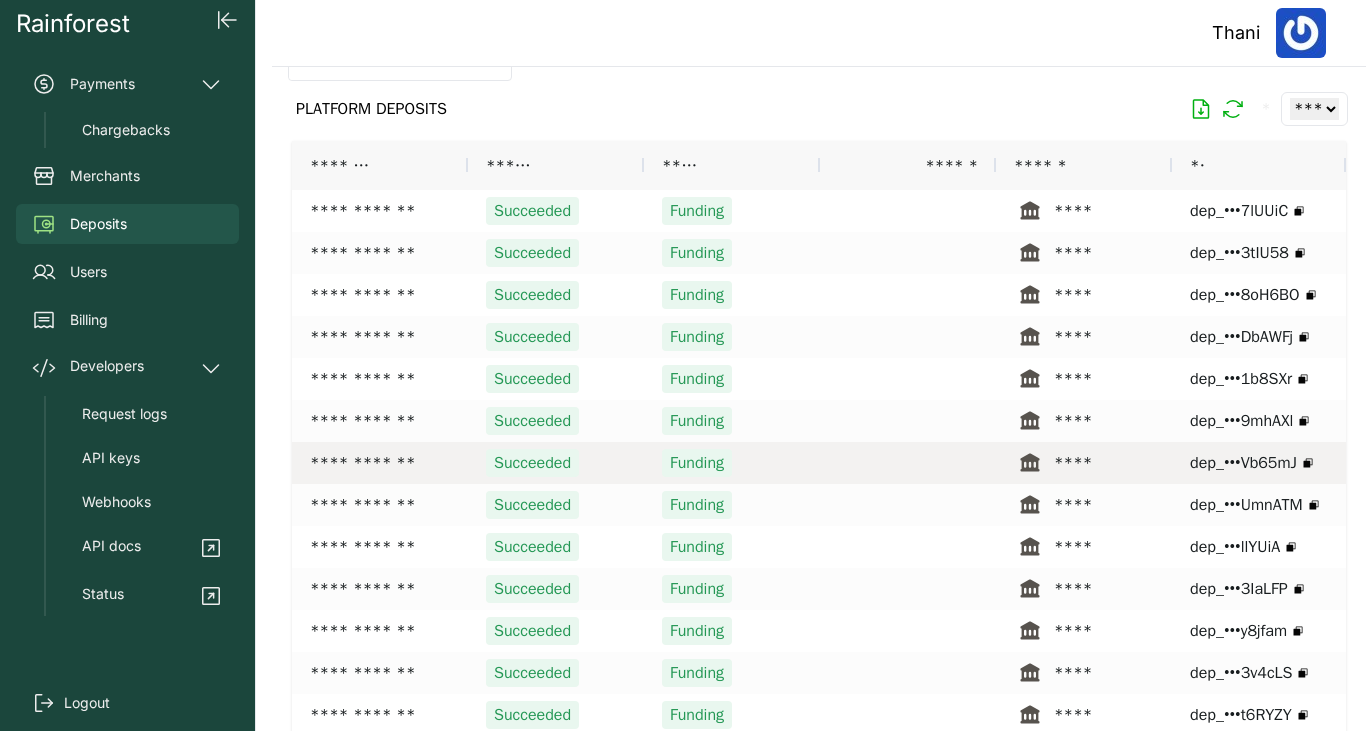scroll, scrollTop: 0, scrollLeft: 0, axis: both 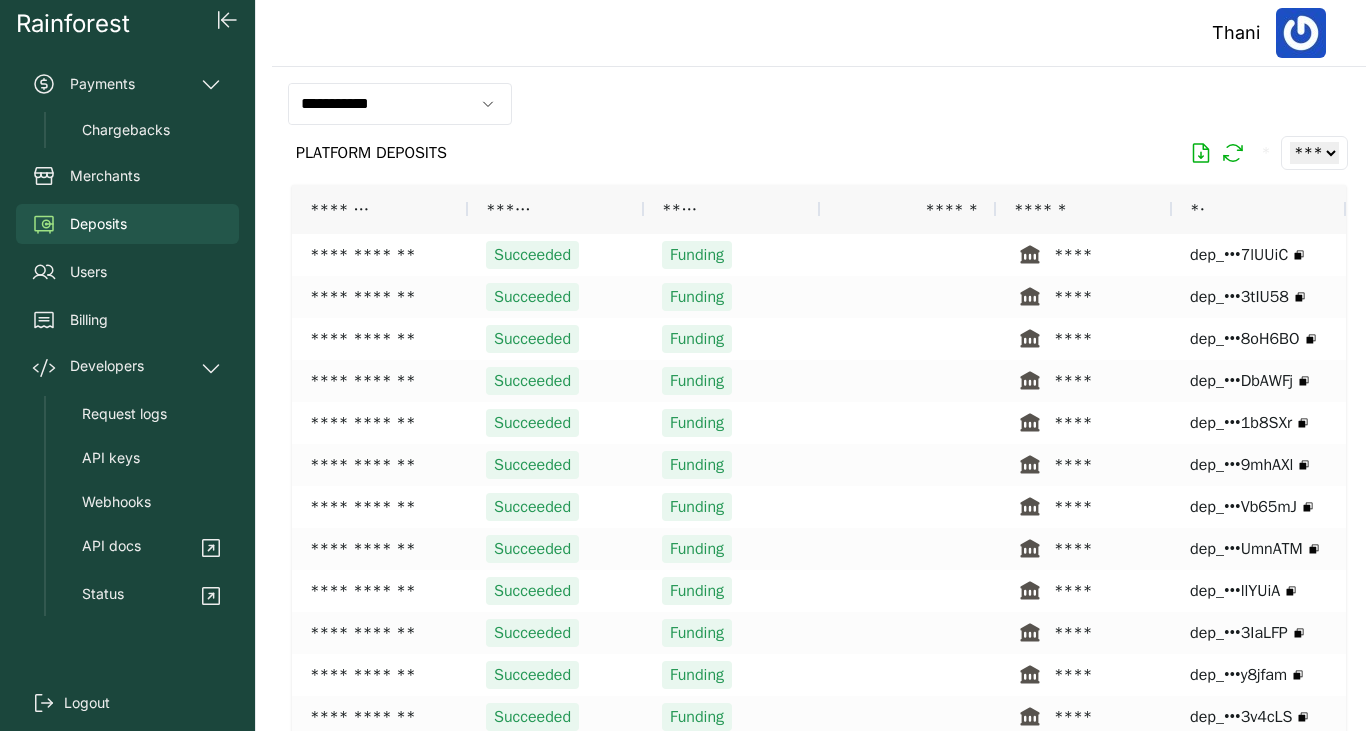 click on "******" at bounding box center (908, 209) 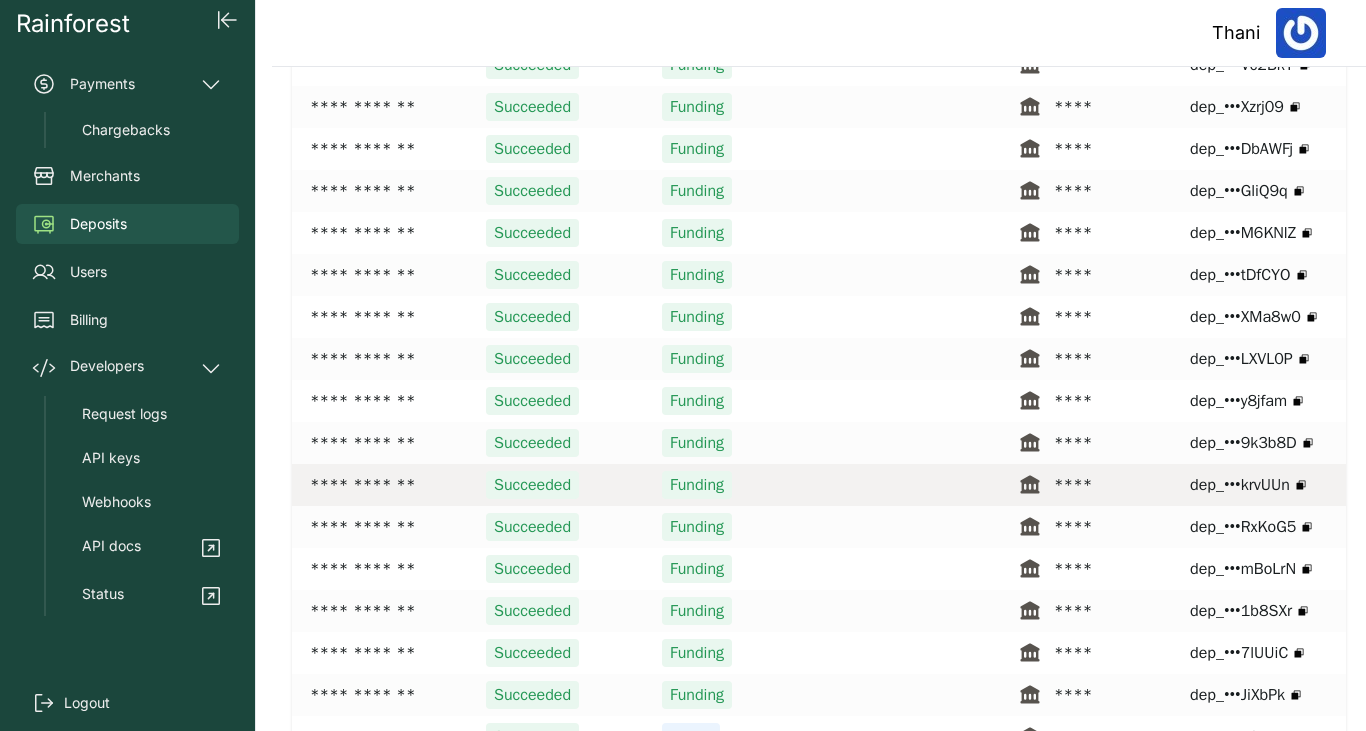 scroll, scrollTop: 2436, scrollLeft: 0, axis: vertical 